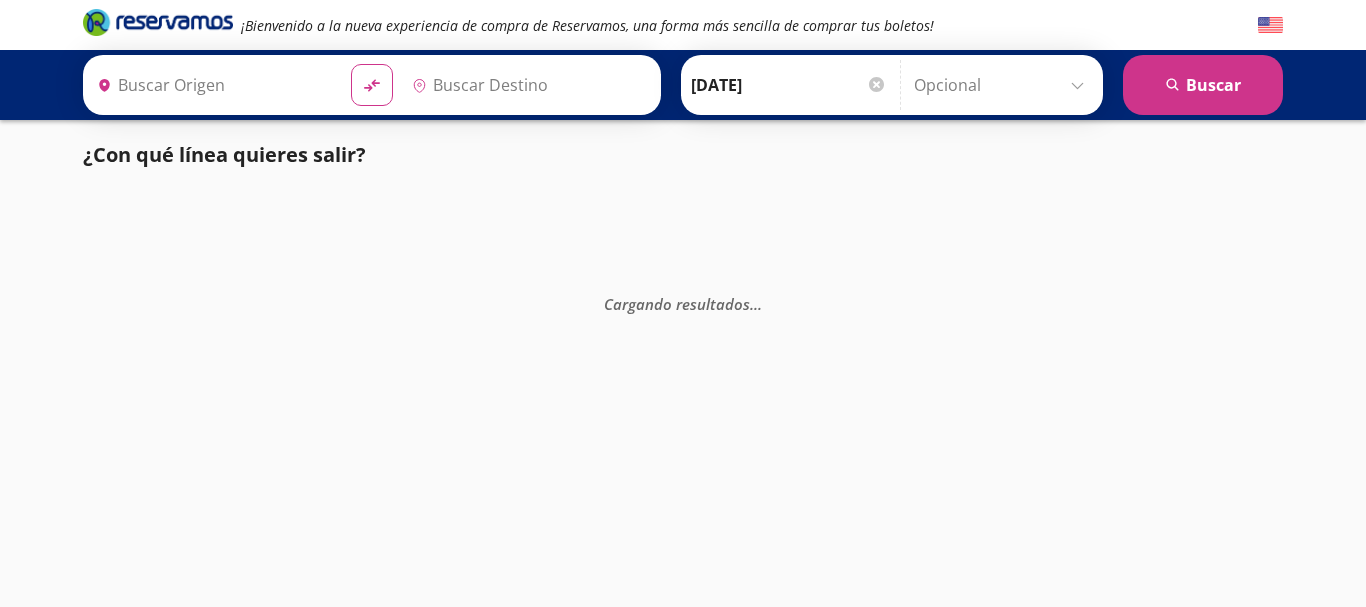 type on "[GEOGRAPHIC_DATA], [GEOGRAPHIC_DATA]" 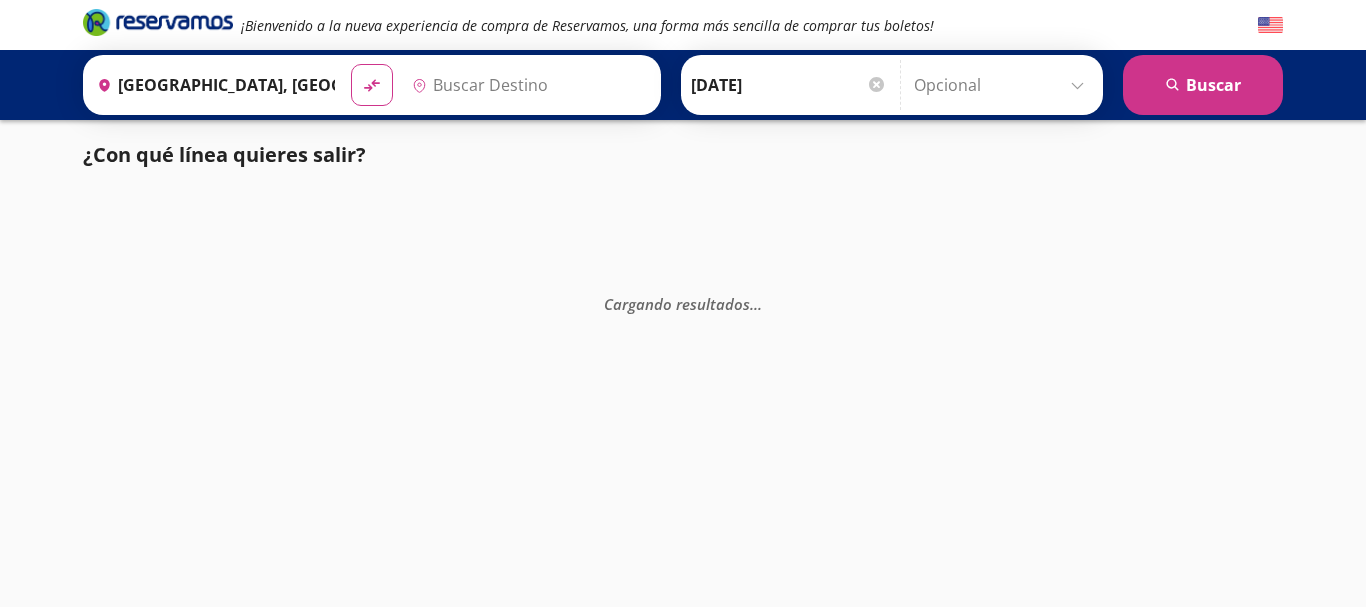 type on "Santiago de Querétaro, [GEOGRAPHIC_DATA]" 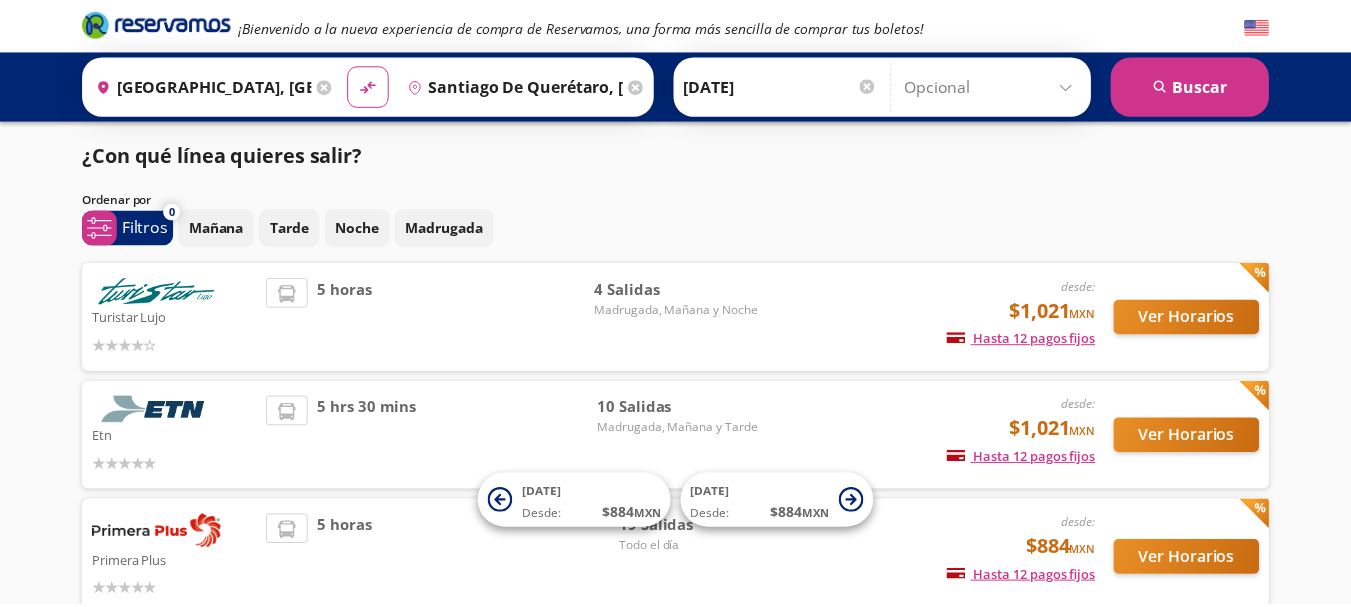 scroll, scrollTop: 0, scrollLeft: 0, axis: both 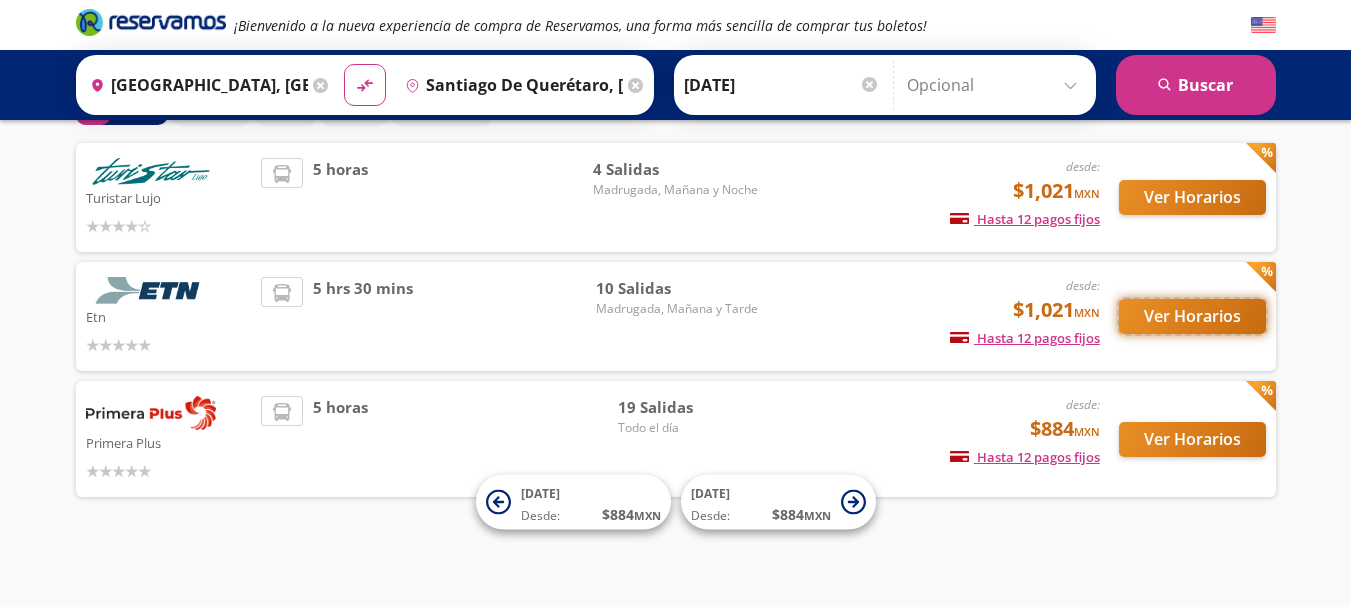 click on "Ver Horarios" at bounding box center [1192, 316] 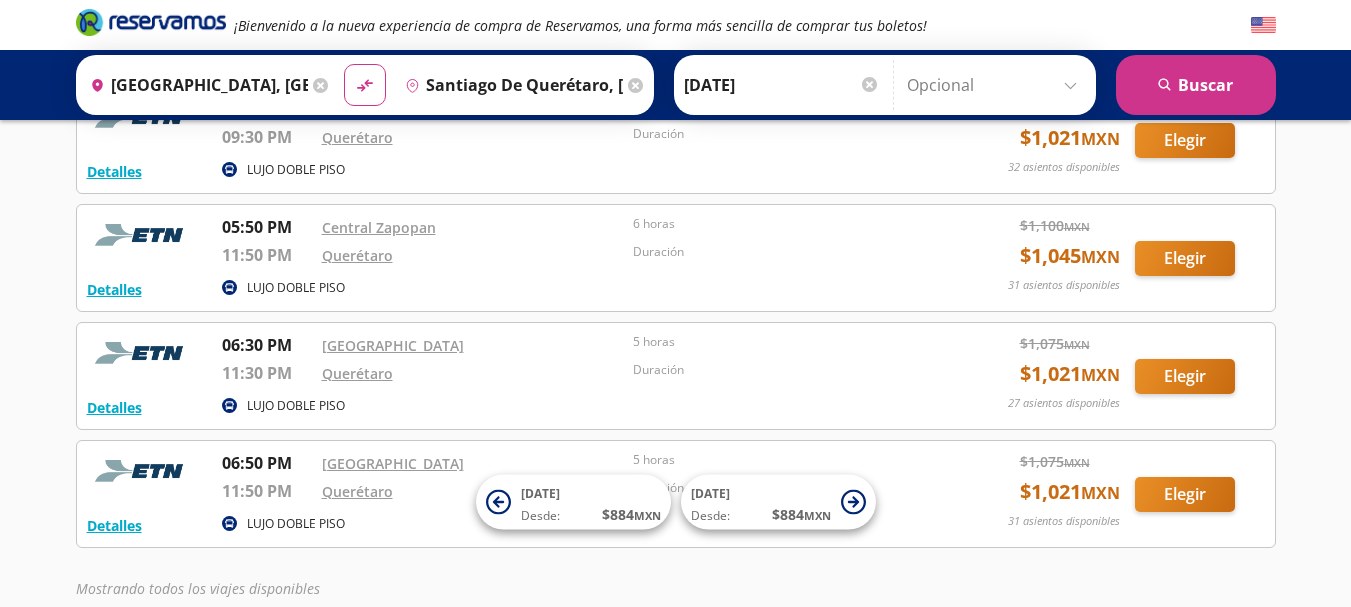 scroll, scrollTop: 980, scrollLeft: 0, axis: vertical 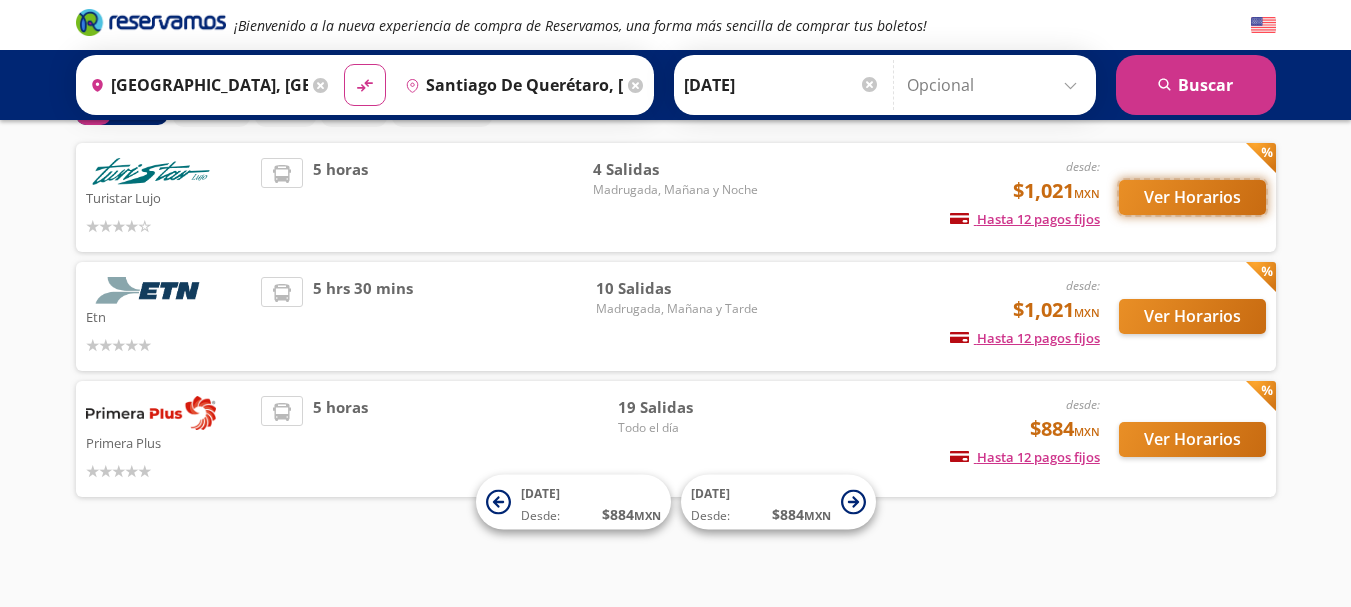 click on "Ver Horarios" at bounding box center (1192, 197) 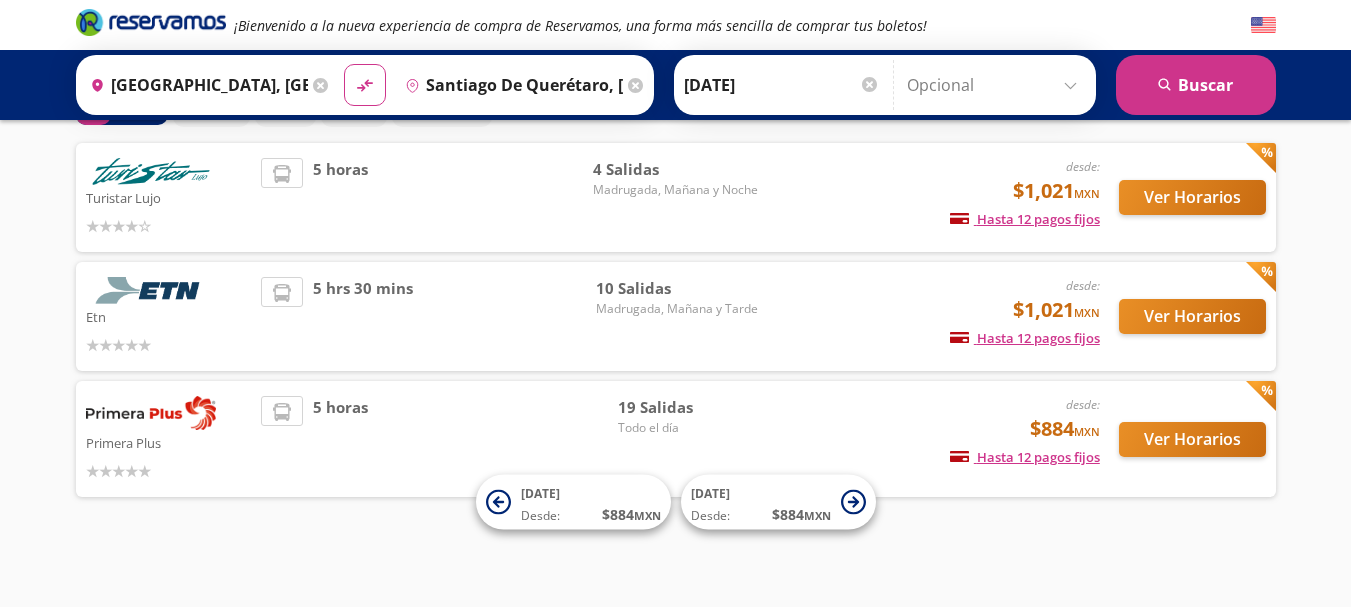 scroll, scrollTop: 120, scrollLeft: 0, axis: vertical 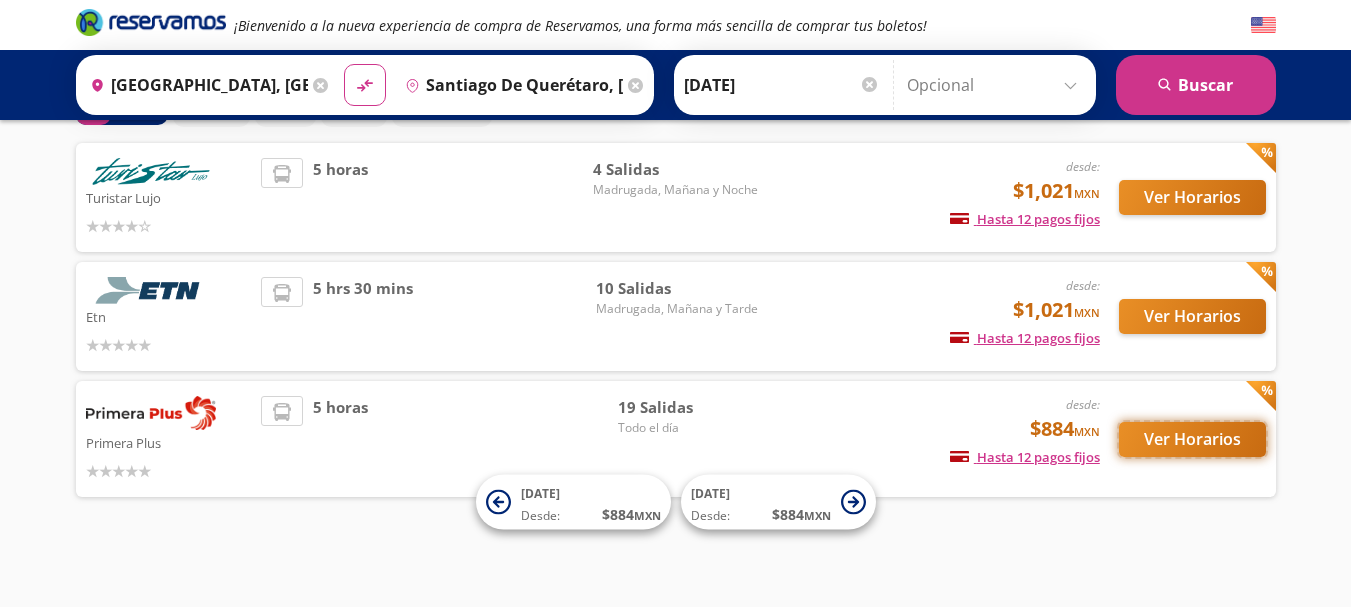 click on "Ver Horarios" at bounding box center (1192, 439) 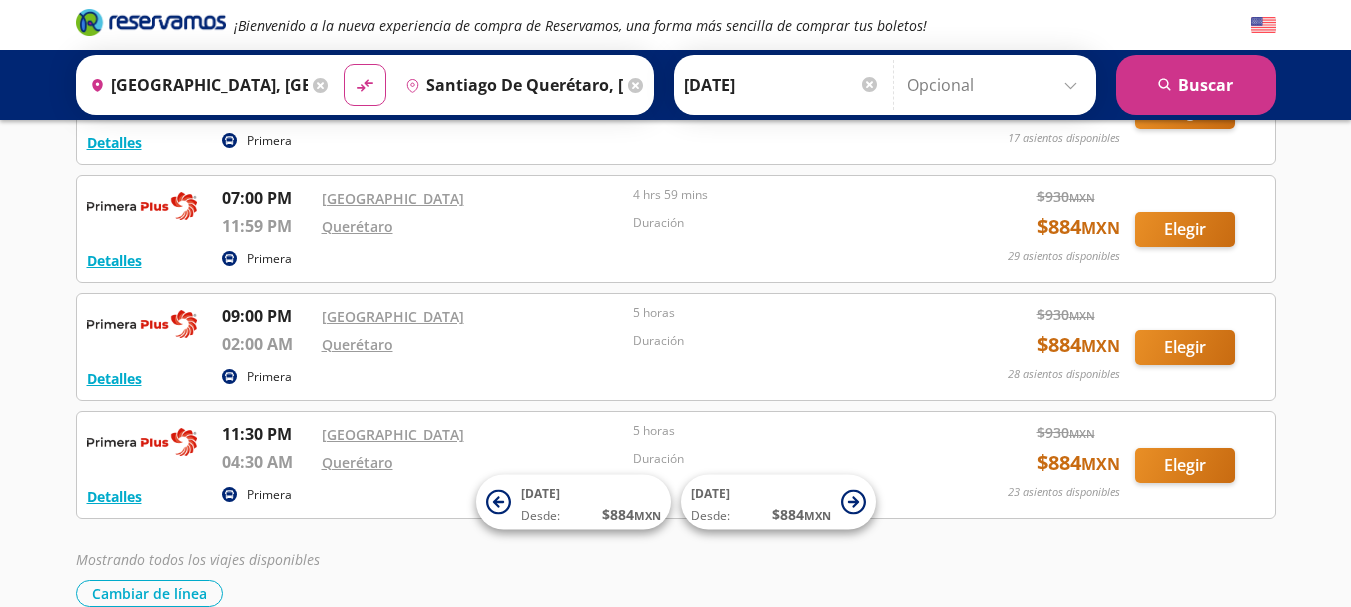 scroll, scrollTop: 1842, scrollLeft: 0, axis: vertical 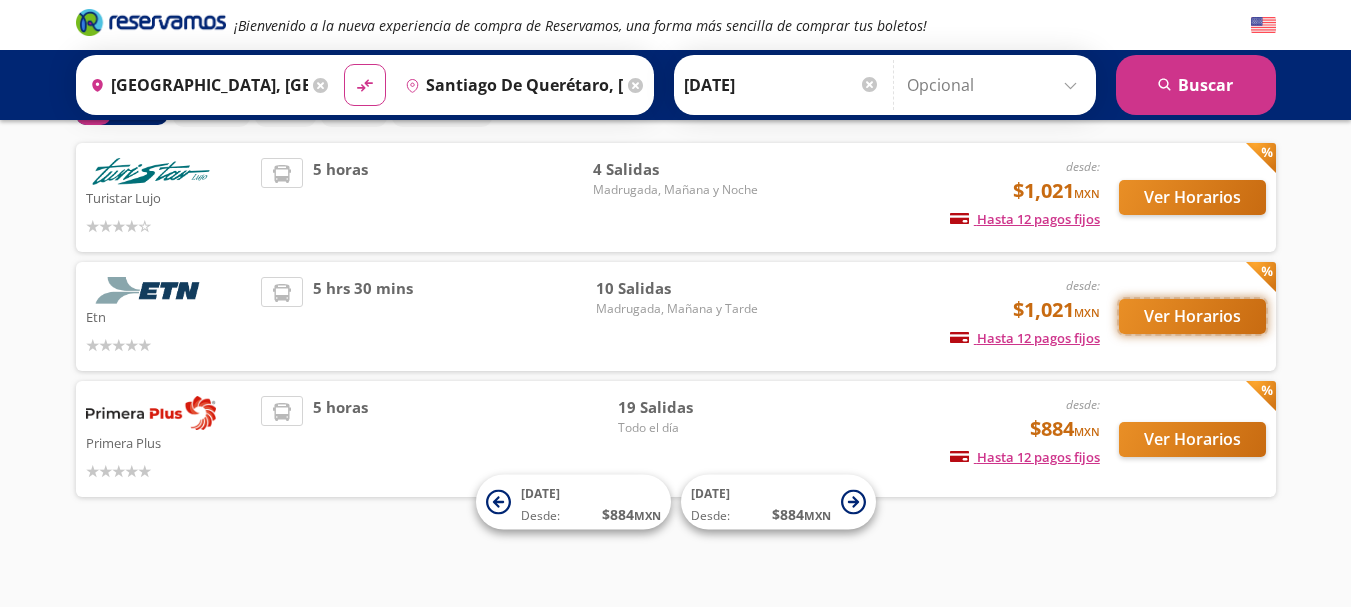 click on "Ver Horarios" at bounding box center [1192, 316] 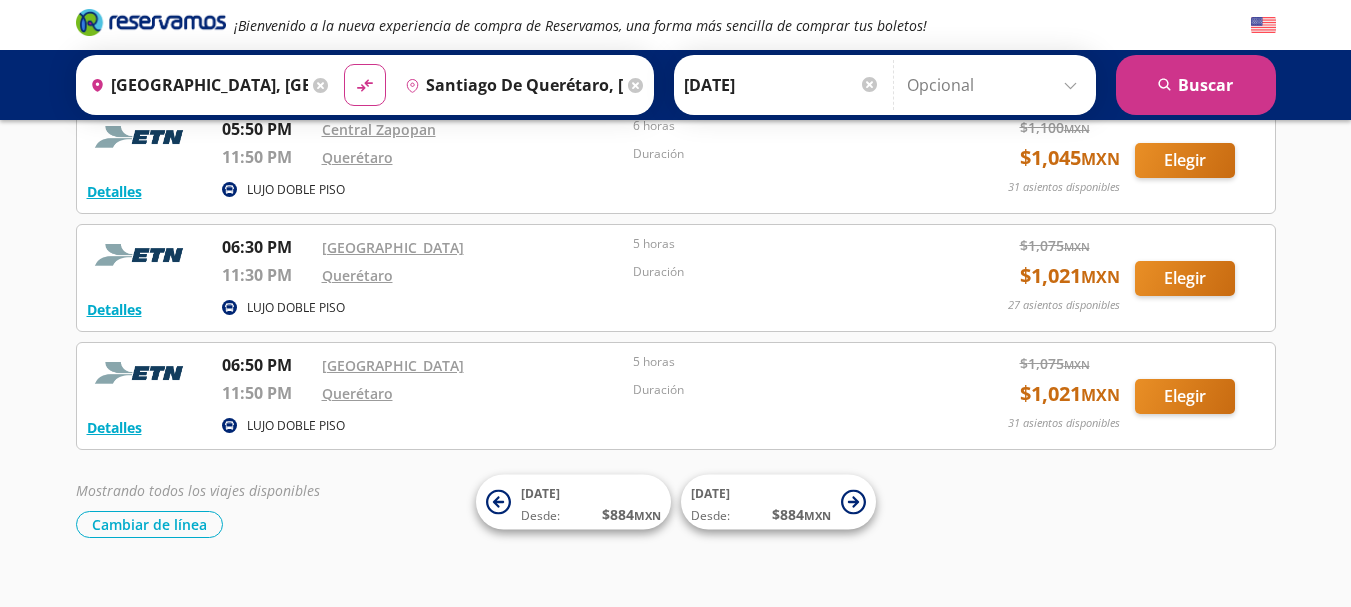 scroll, scrollTop: 980, scrollLeft: 0, axis: vertical 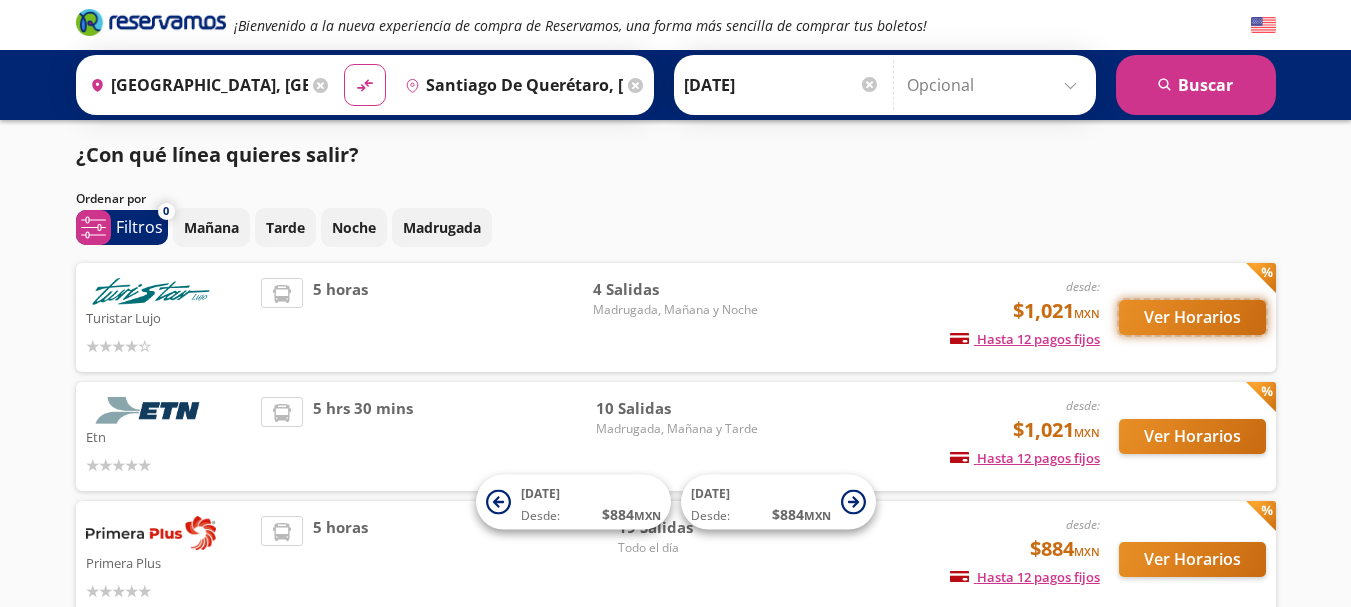 click on "Ver Horarios" at bounding box center (1192, 317) 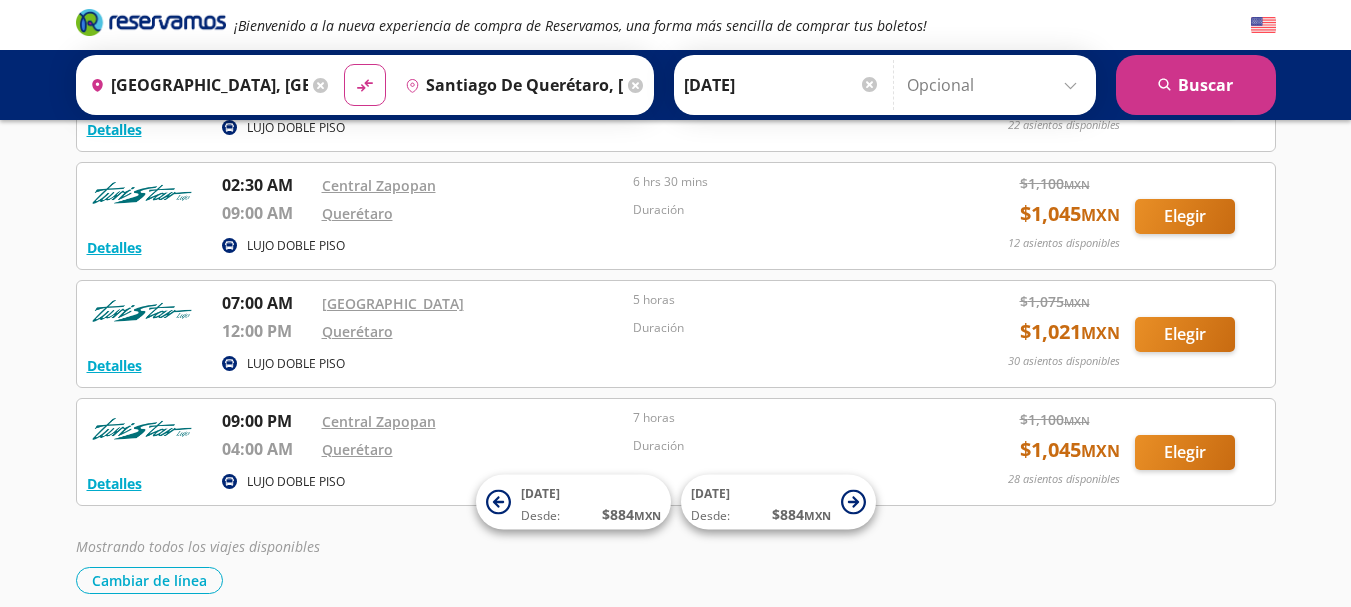 scroll, scrollTop: 272, scrollLeft: 0, axis: vertical 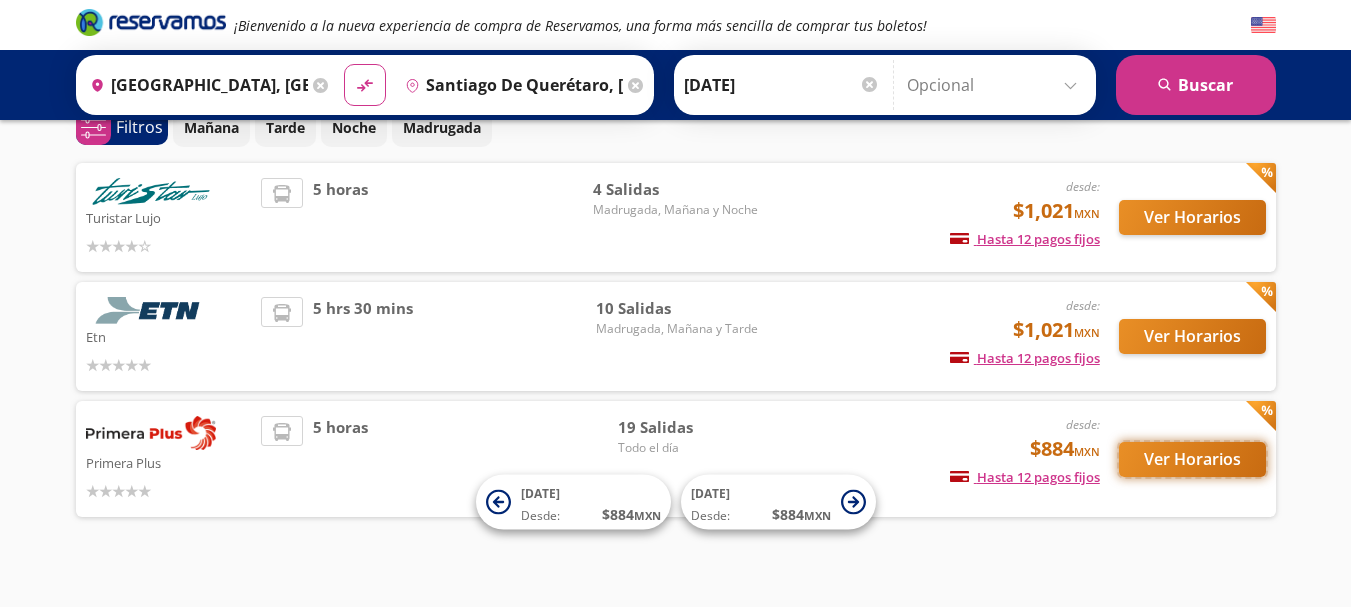 click on "Ver Horarios" at bounding box center (1192, 459) 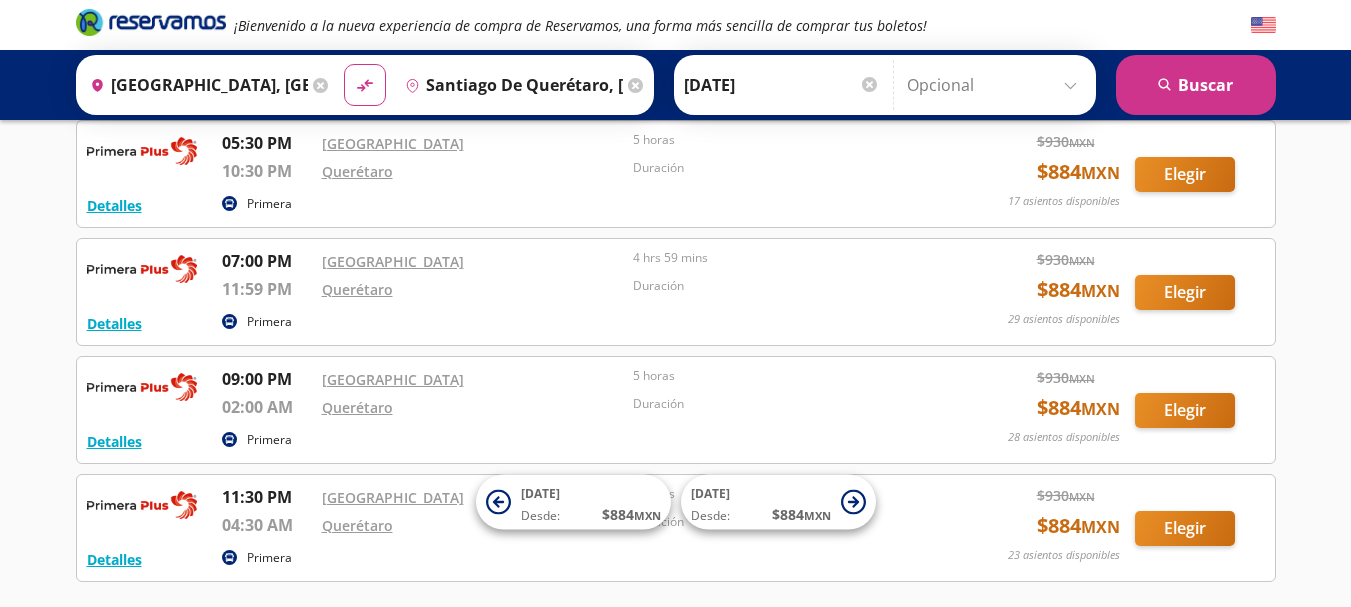 scroll, scrollTop: 1880, scrollLeft: 0, axis: vertical 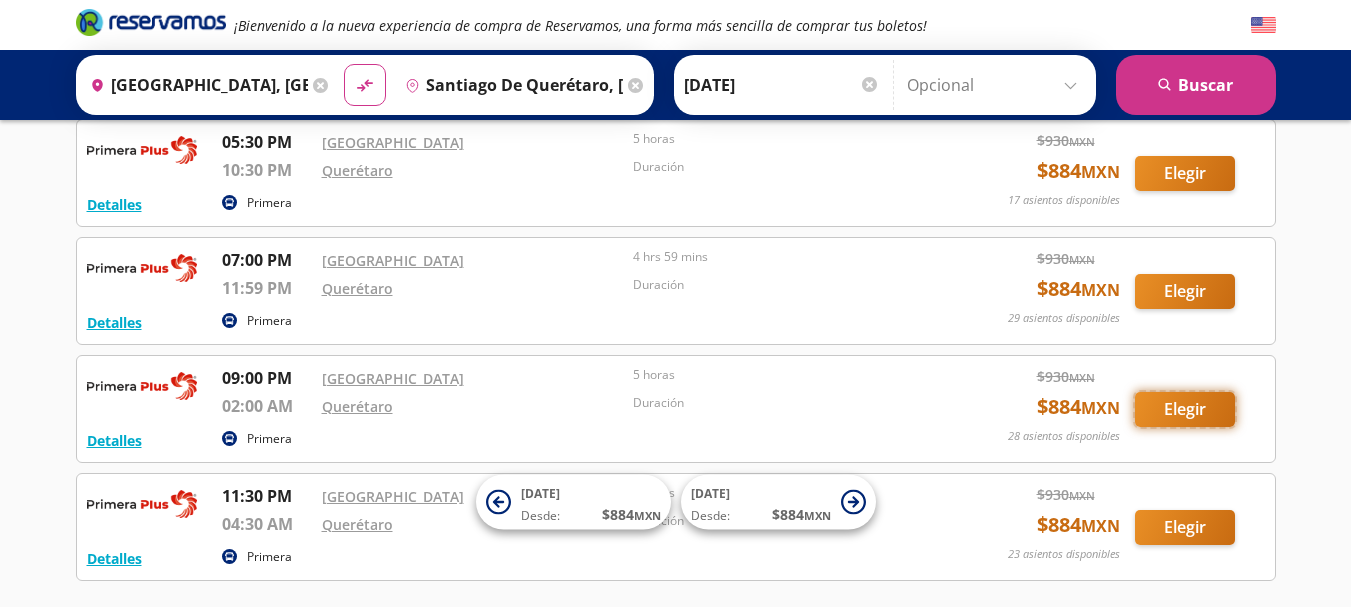 click on "Elegir" at bounding box center (1185, 409) 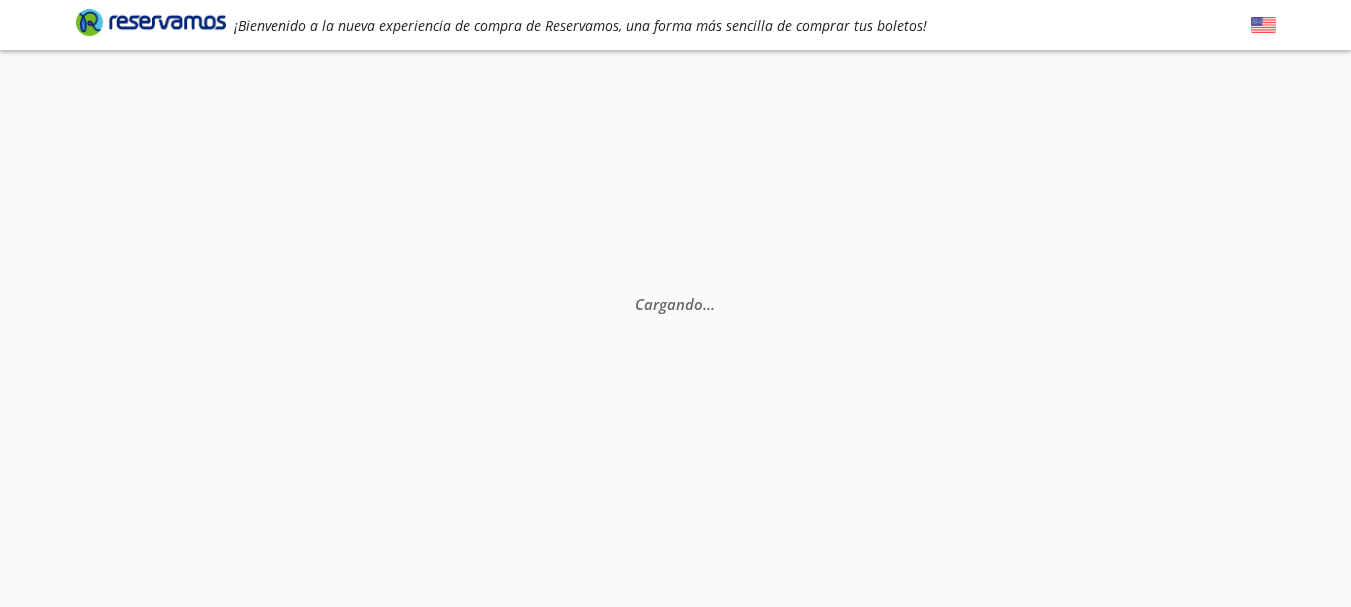 scroll, scrollTop: 0, scrollLeft: 0, axis: both 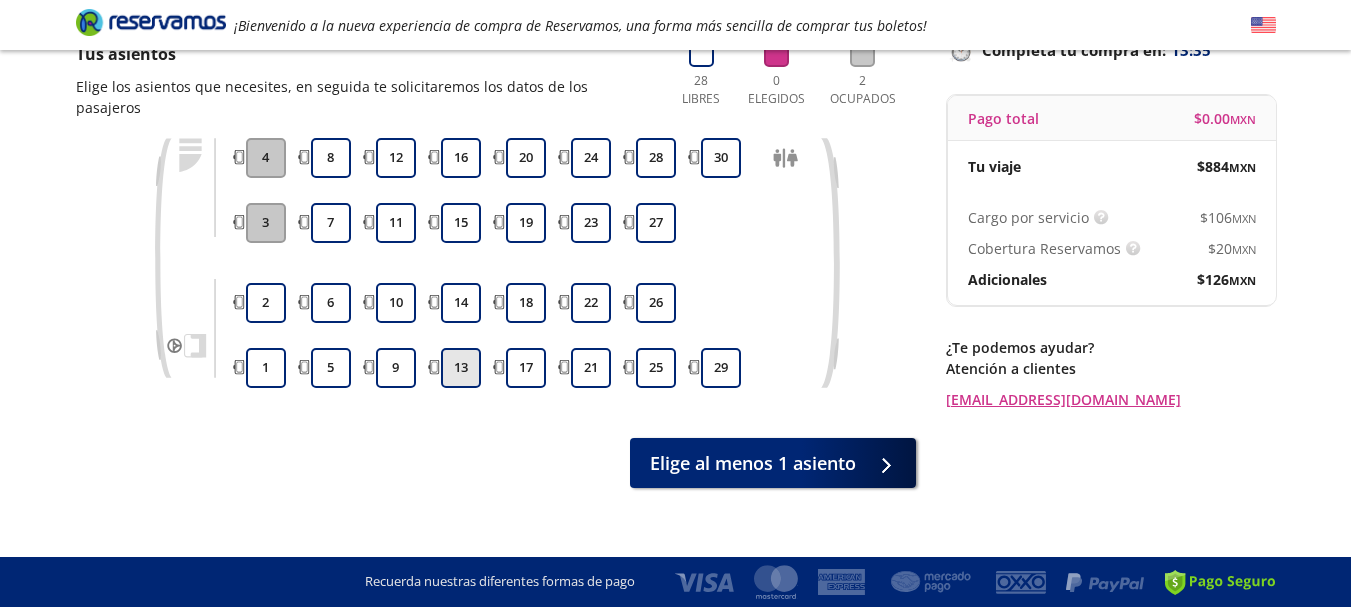 click on "13" at bounding box center (461, 368) 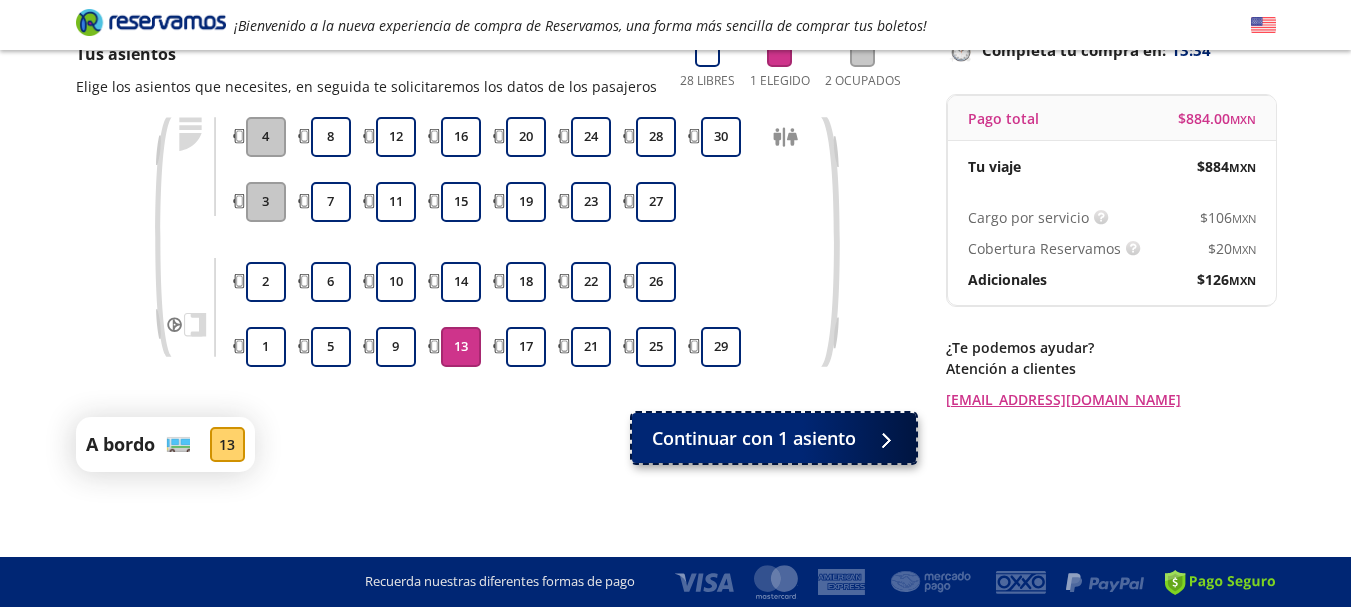 click on "Continuar con 1 asiento" at bounding box center [754, 438] 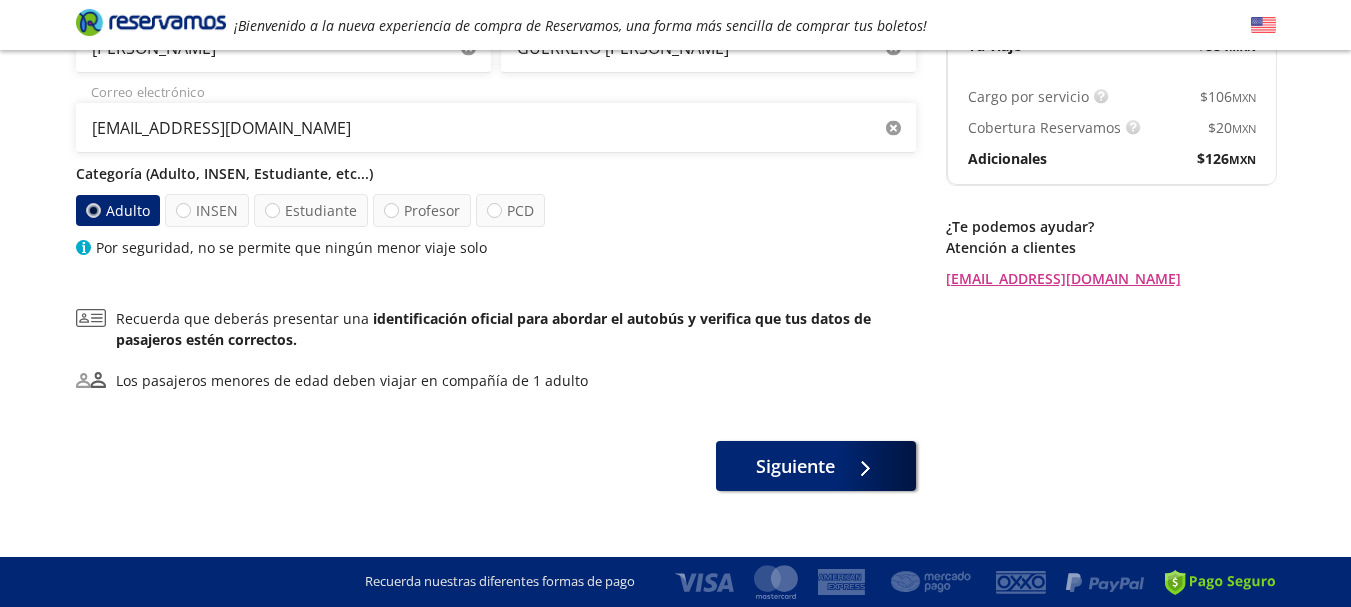 scroll, scrollTop: 300, scrollLeft: 0, axis: vertical 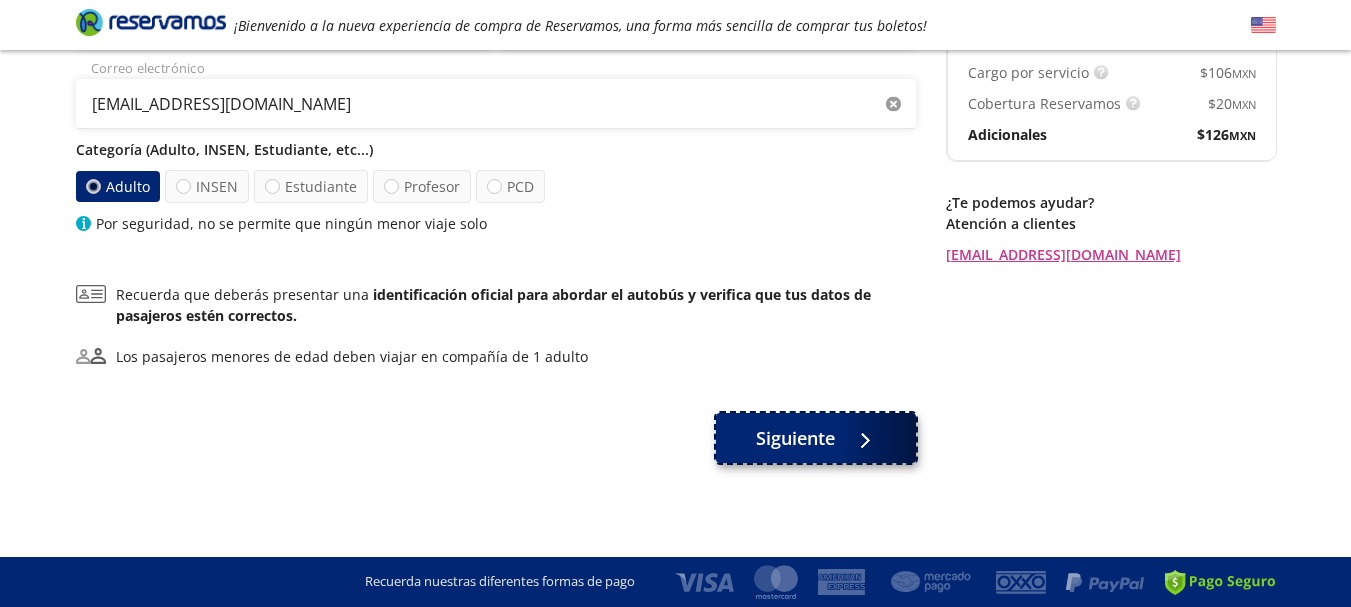 click at bounding box center [860, 438] 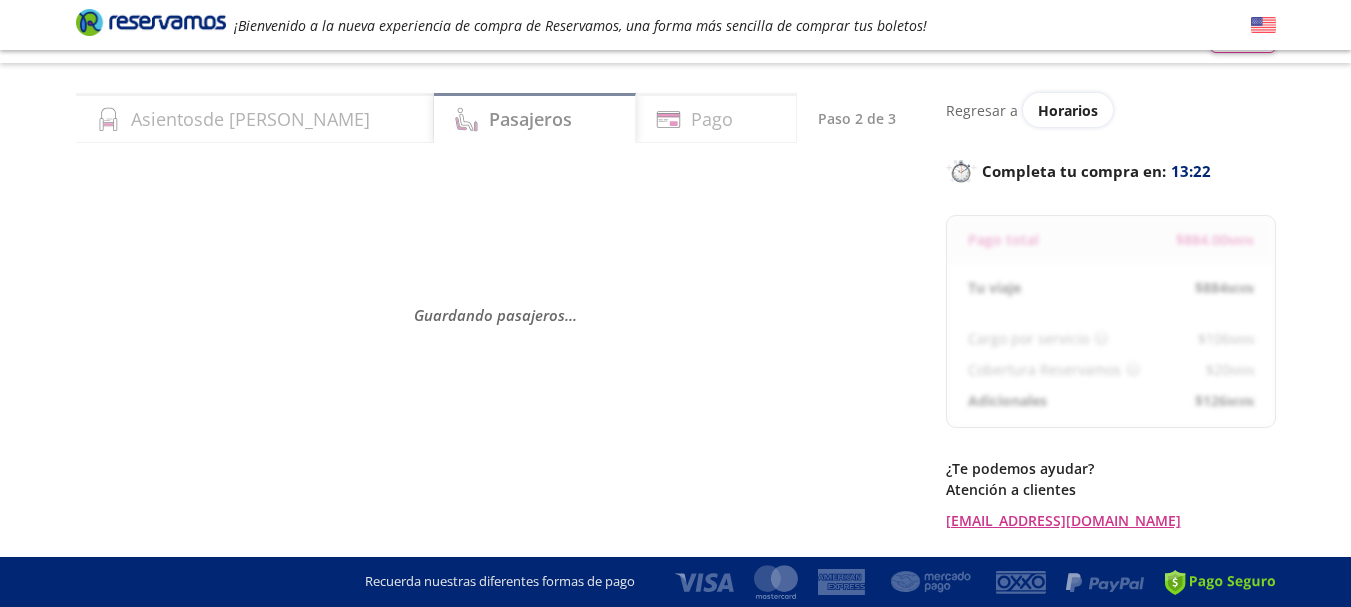 scroll, scrollTop: 0, scrollLeft: 0, axis: both 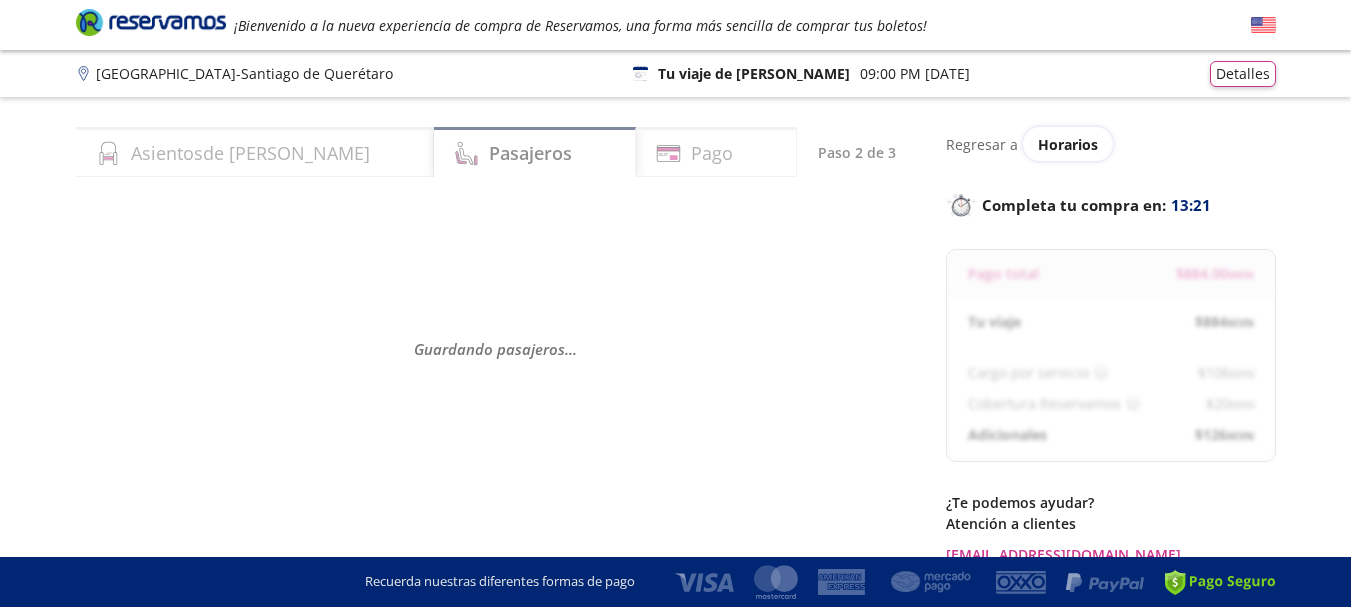 select on "MX" 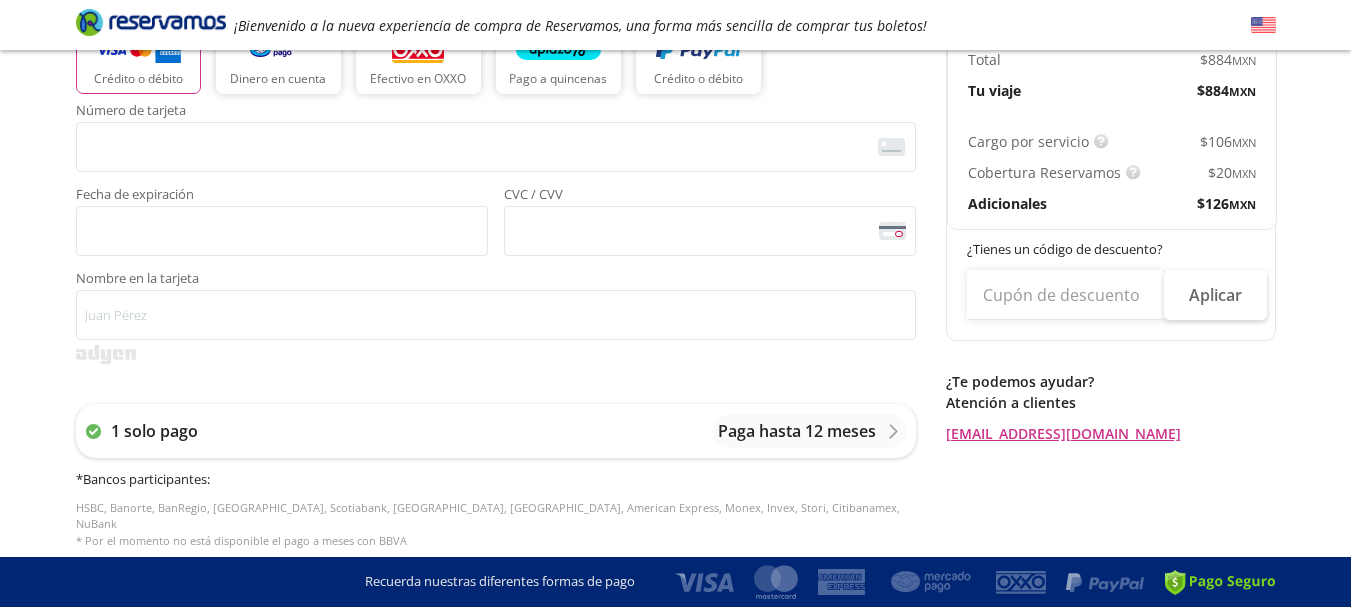 scroll, scrollTop: 406, scrollLeft: 0, axis: vertical 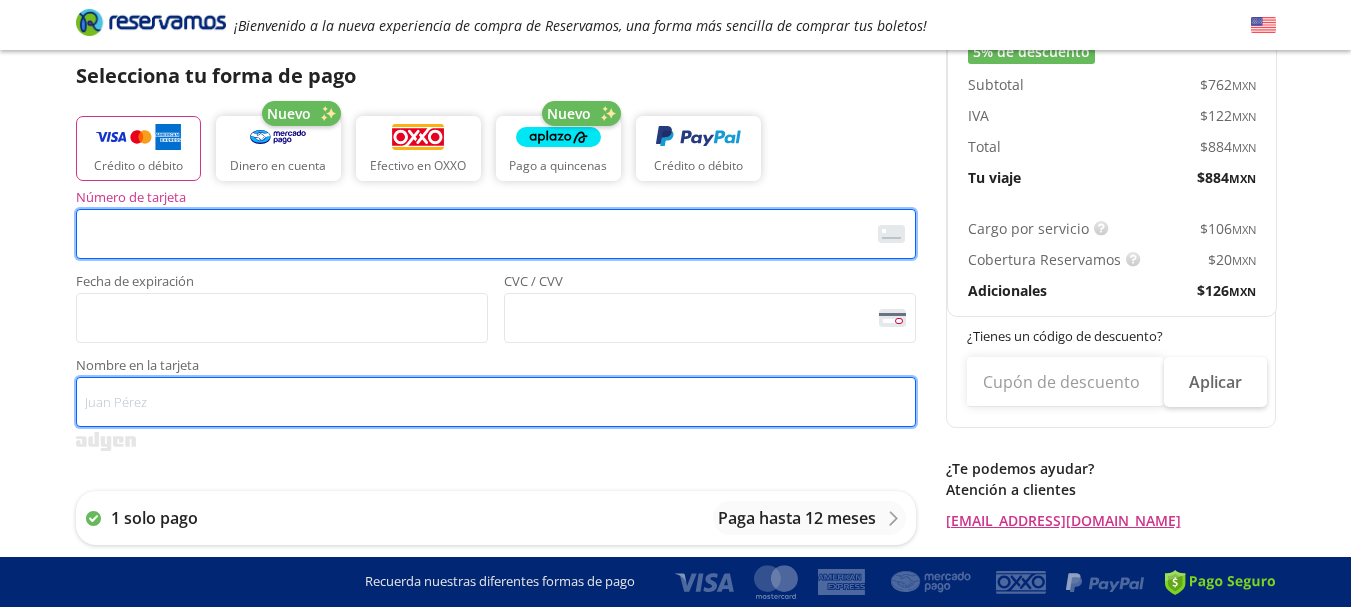 type on "[PERSON_NAME]" 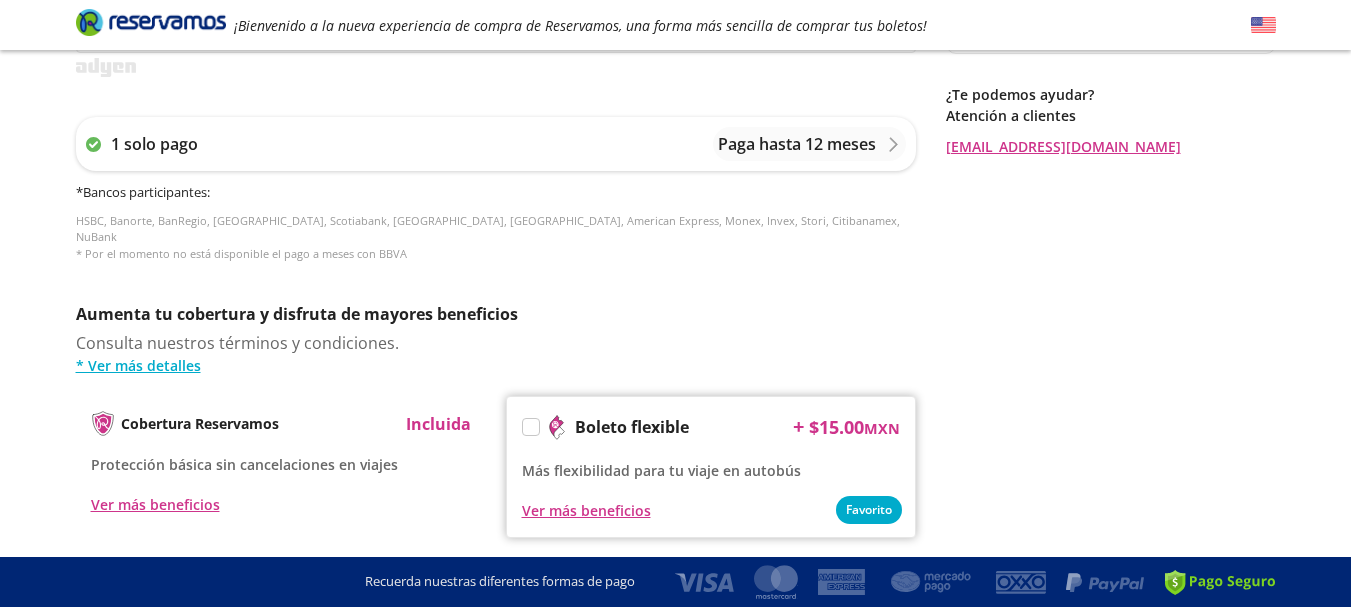 scroll, scrollTop: 994, scrollLeft: 0, axis: vertical 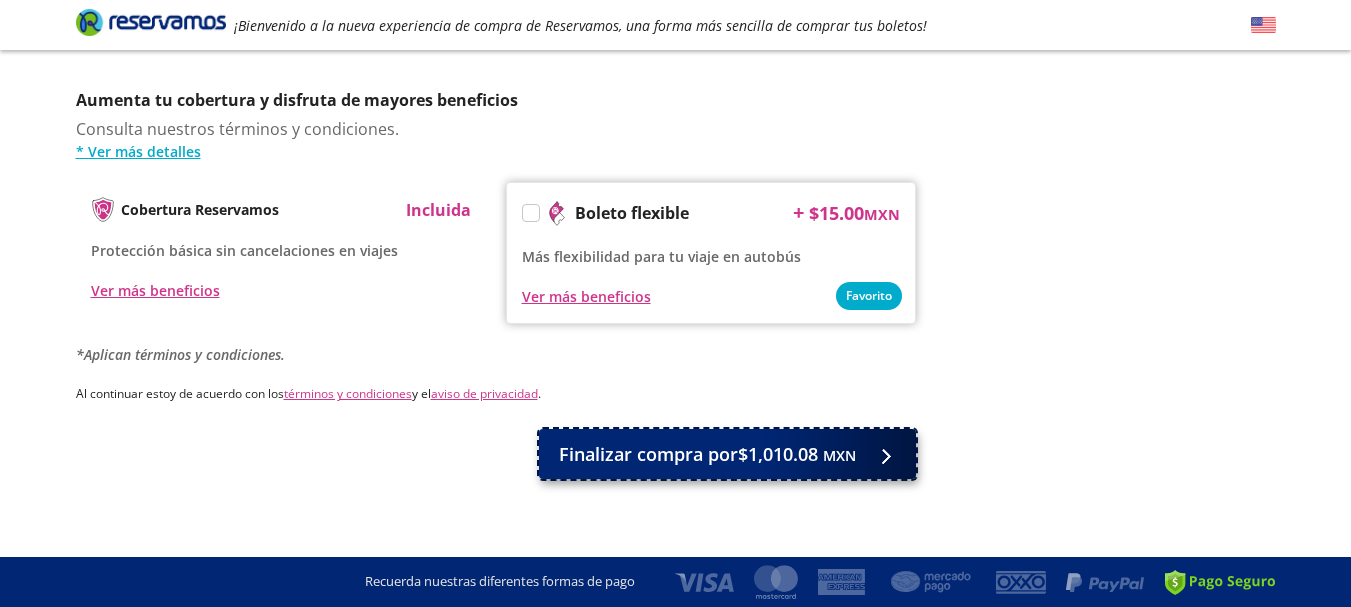 click on "Finalizar compra por  $1,010.08   MXN" at bounding box center (707, 454) 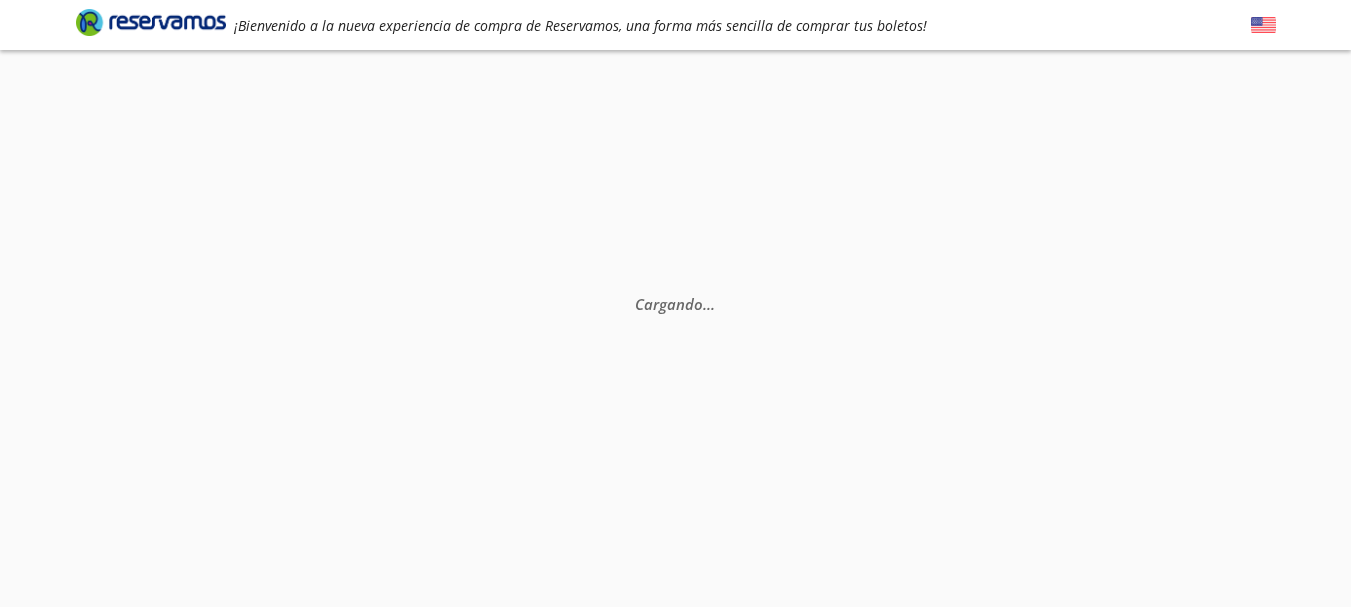 scroll, scrollTop: 0, scrollLeft: 0, axis: both 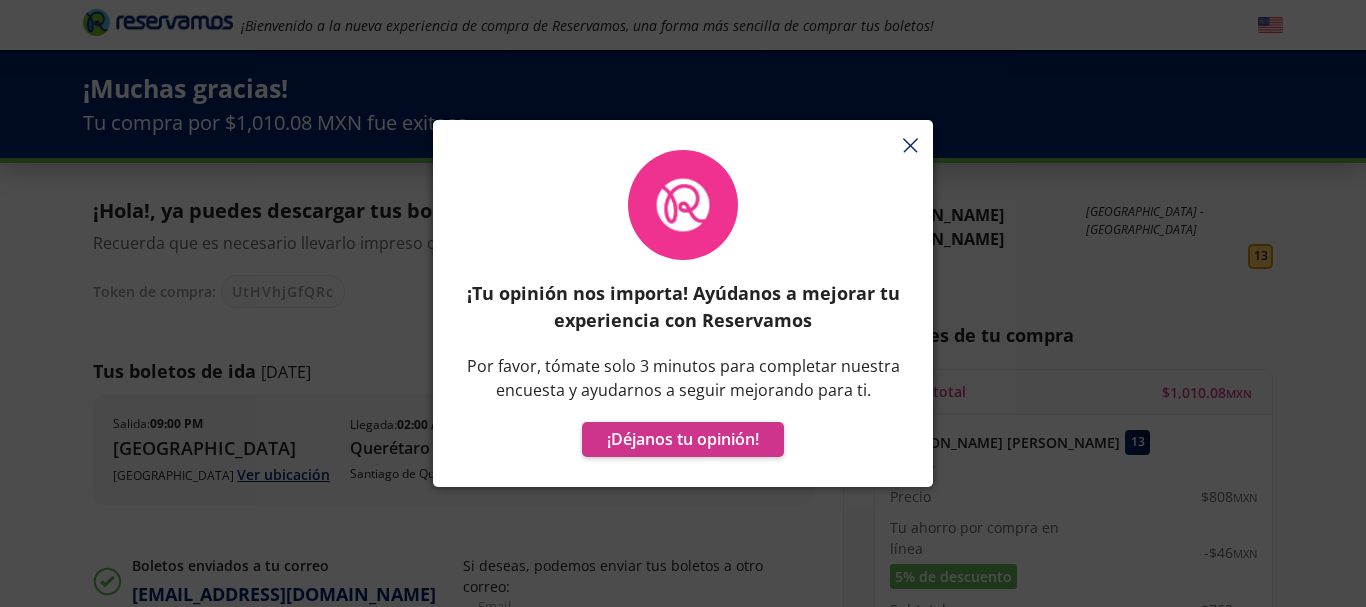 click at bounding box center (910, 147) 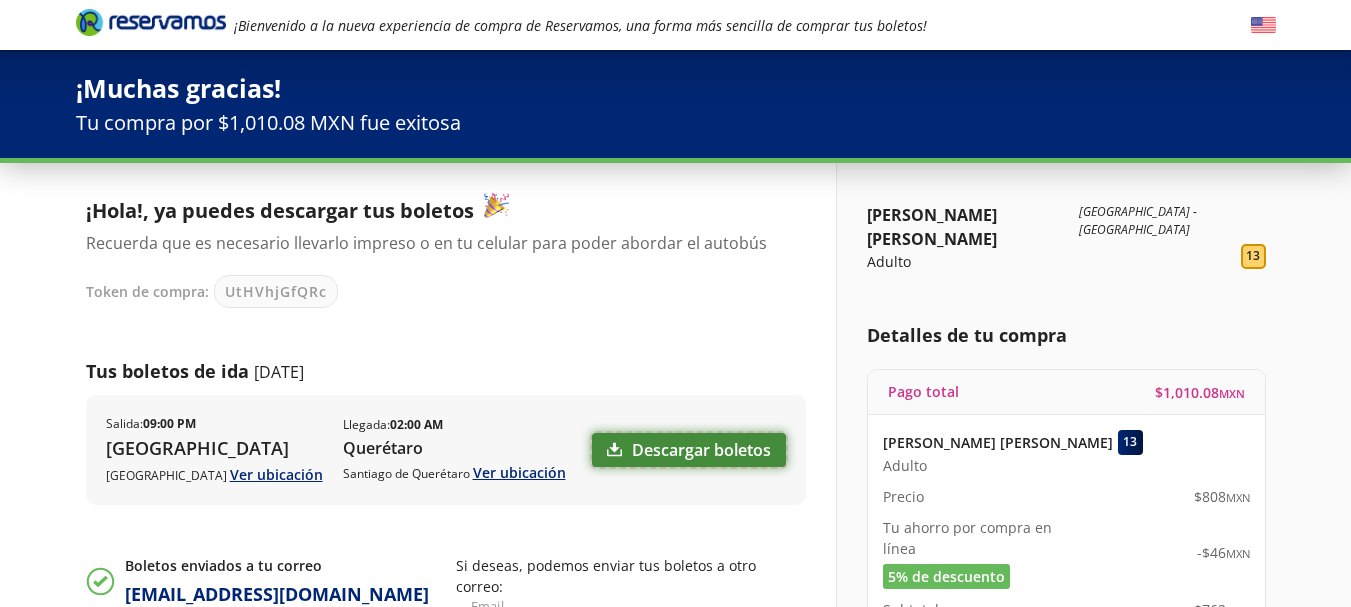click on "Descargar boletos" at bounding box center (689, 450) 